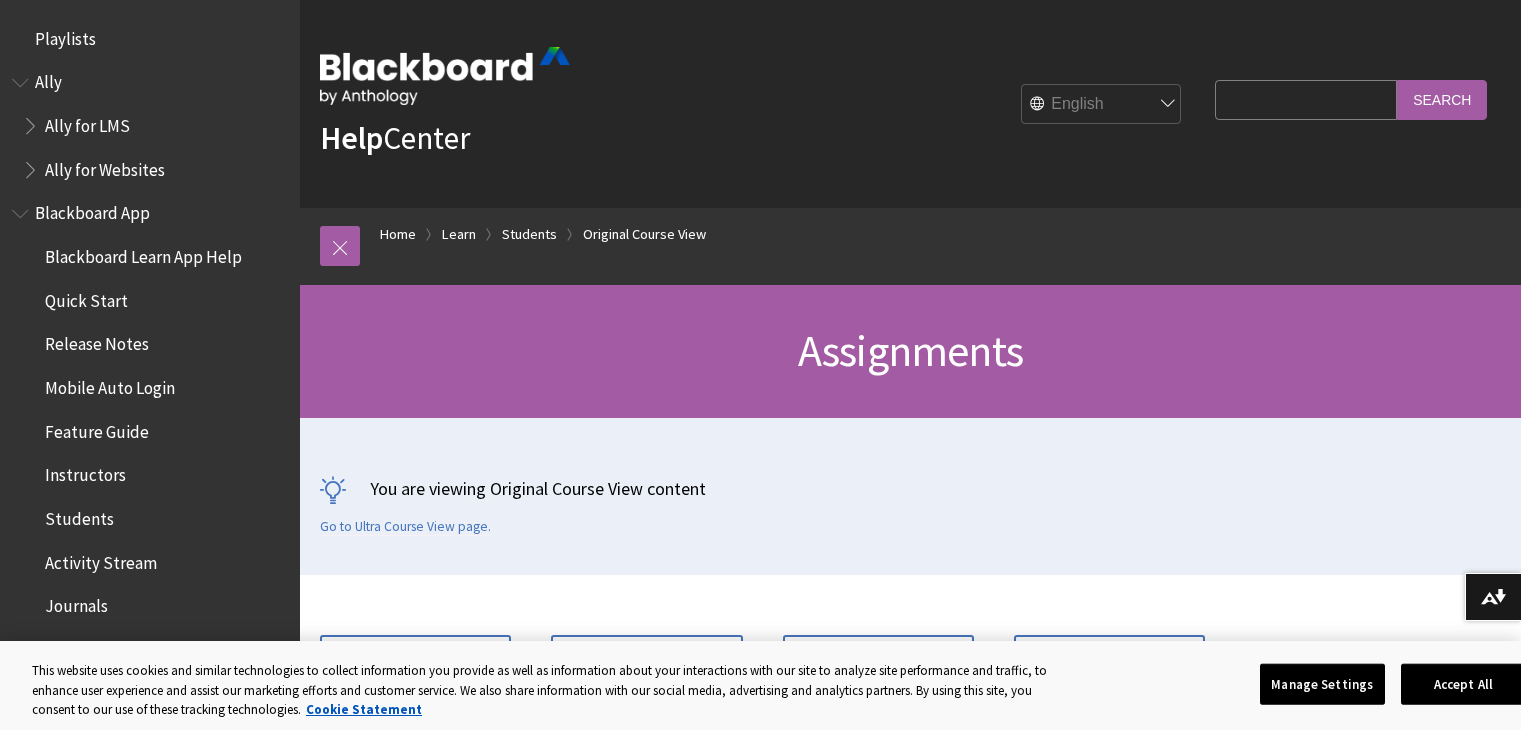 scroll, scrollTop: 0, scrollLeft: 0, axis: both 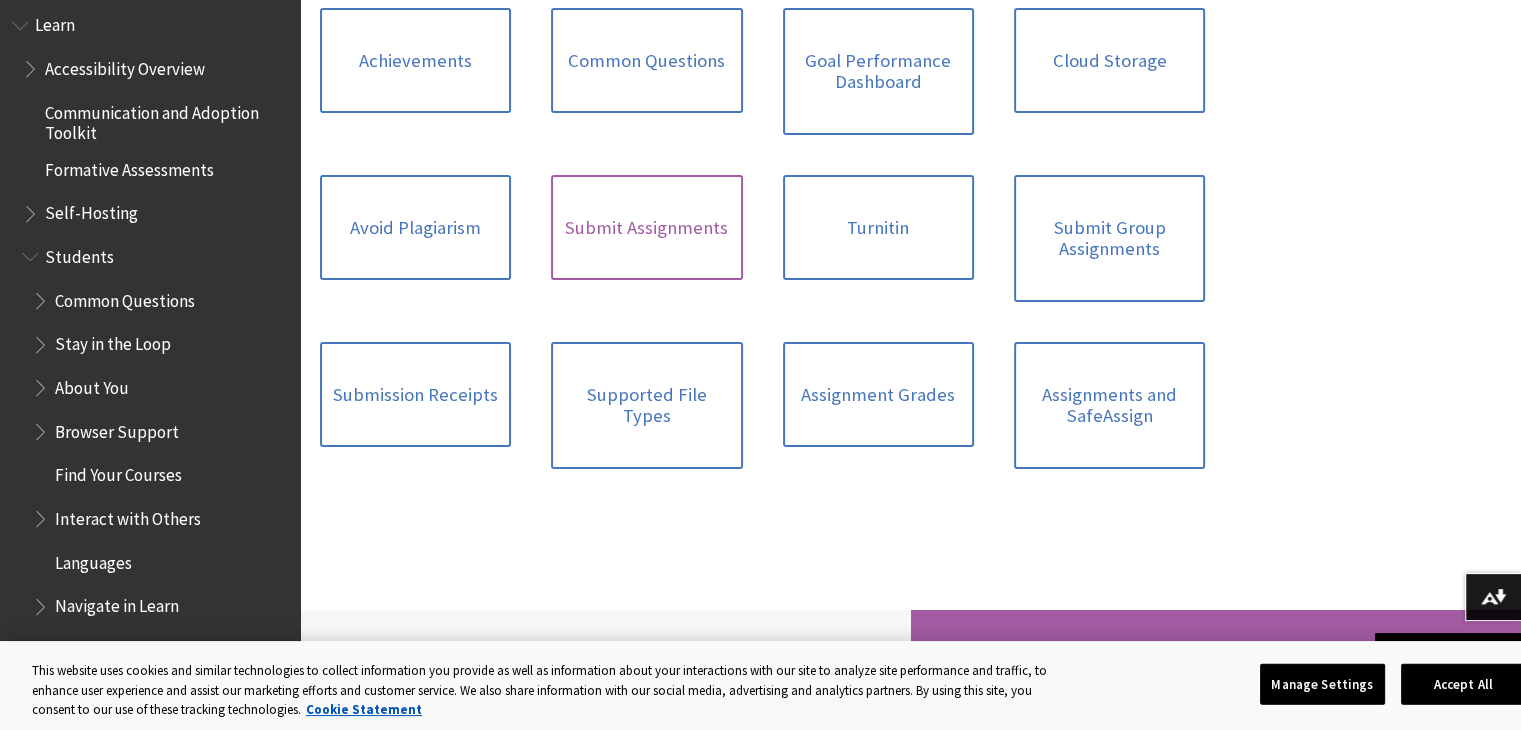 click on "Submit Assignments" at bounding box center (646, 228) 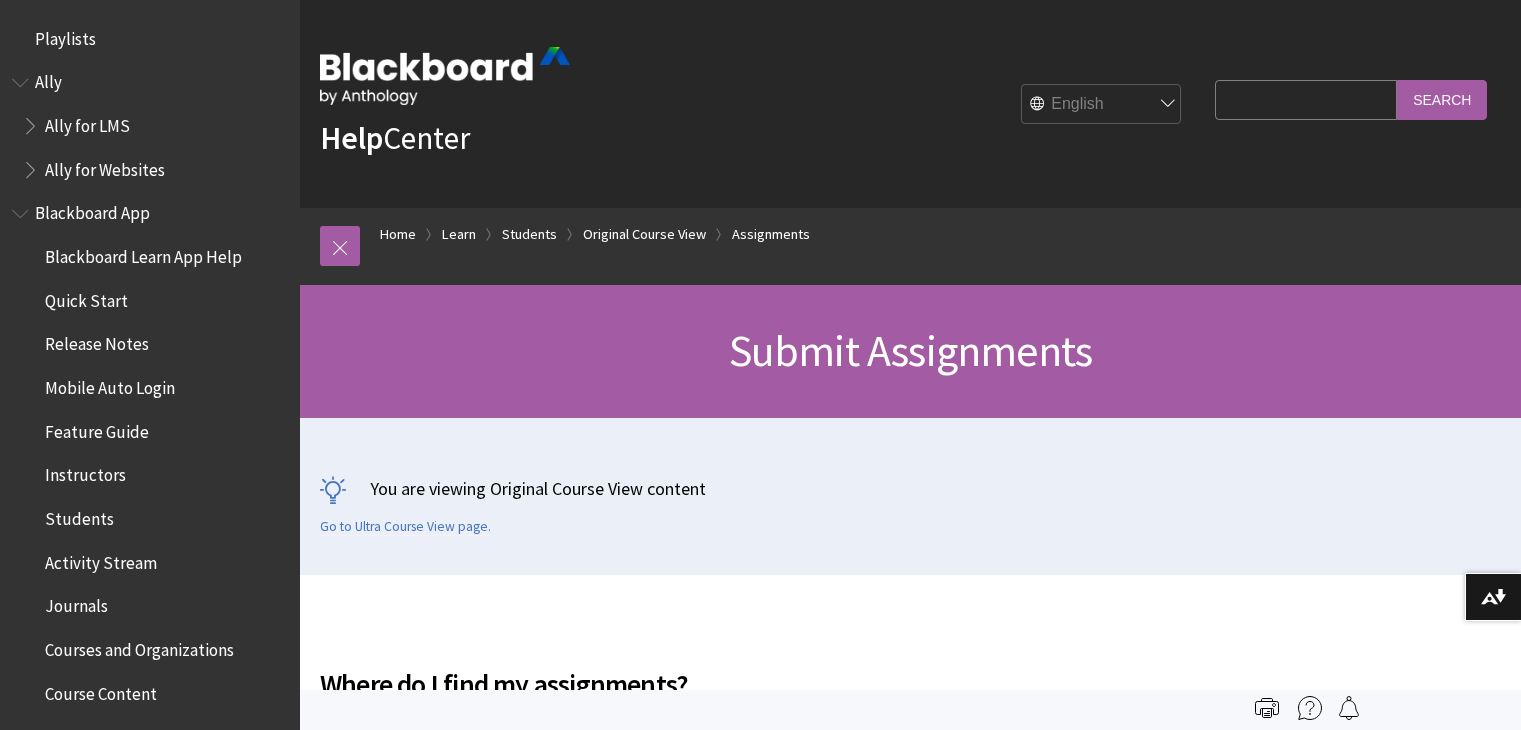 scroll, scrollTop: 0, scrollLeft: 0, axis: both 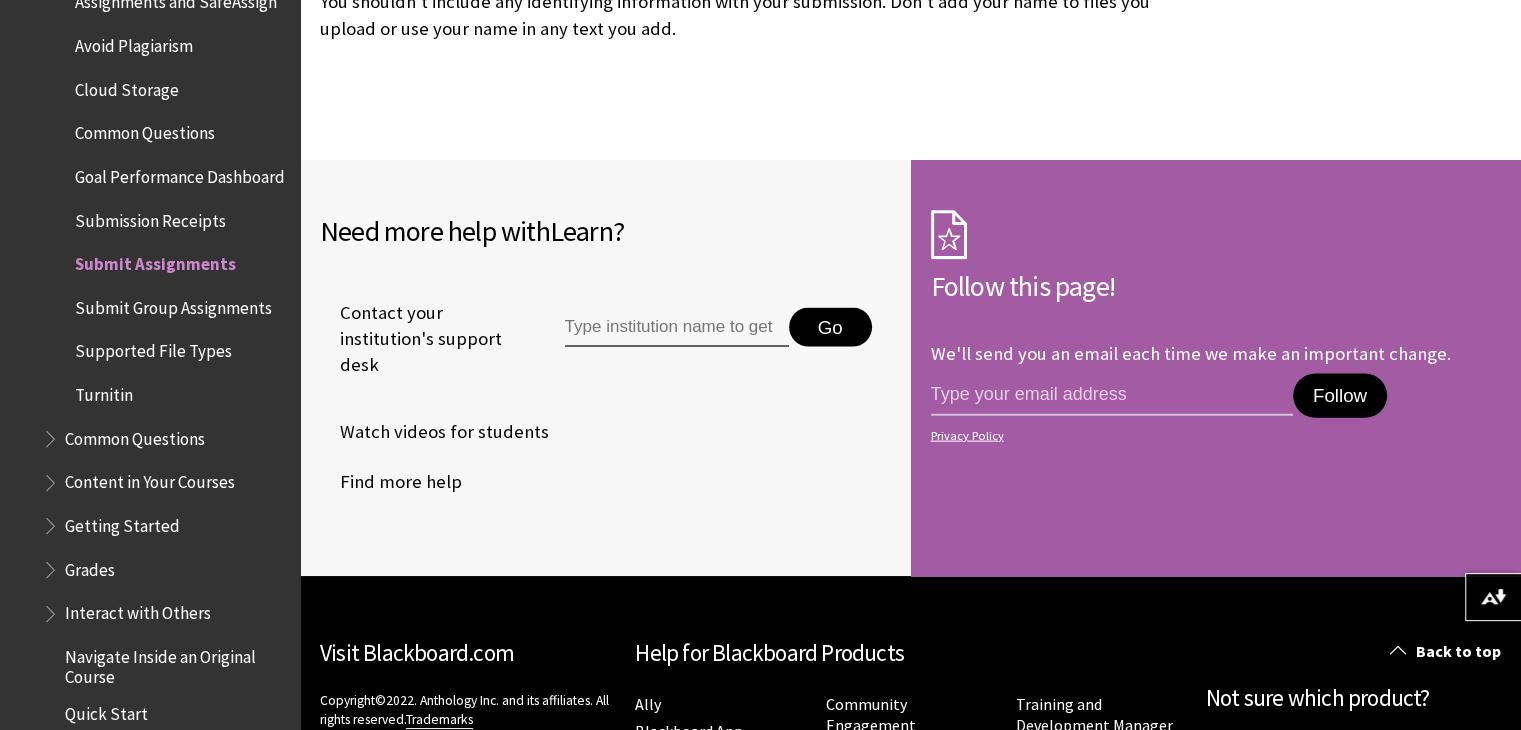 click on "Submit Assignments" at bounding box center (155, 260) 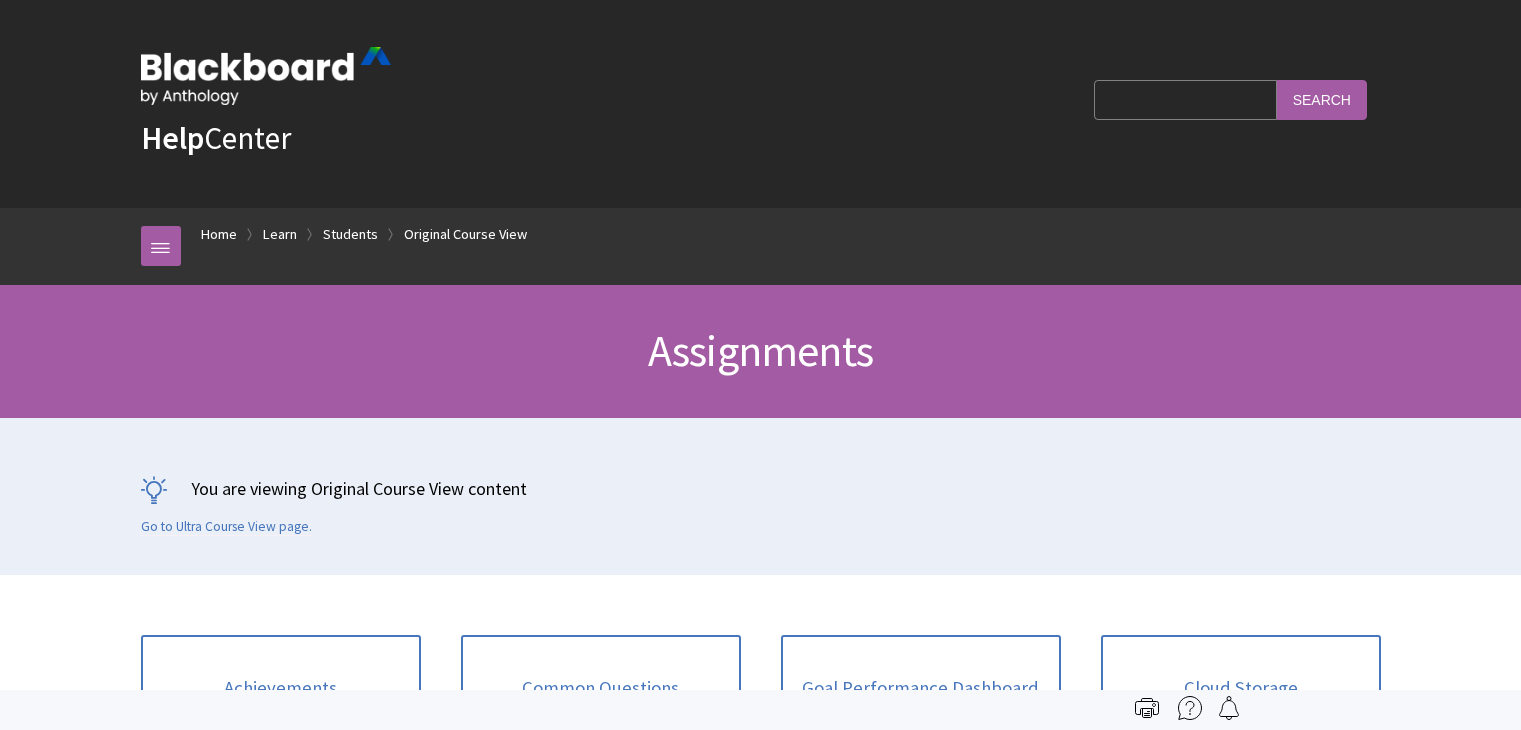 scroll, scrollTop: 0, scrollLeft: 0, axis: both 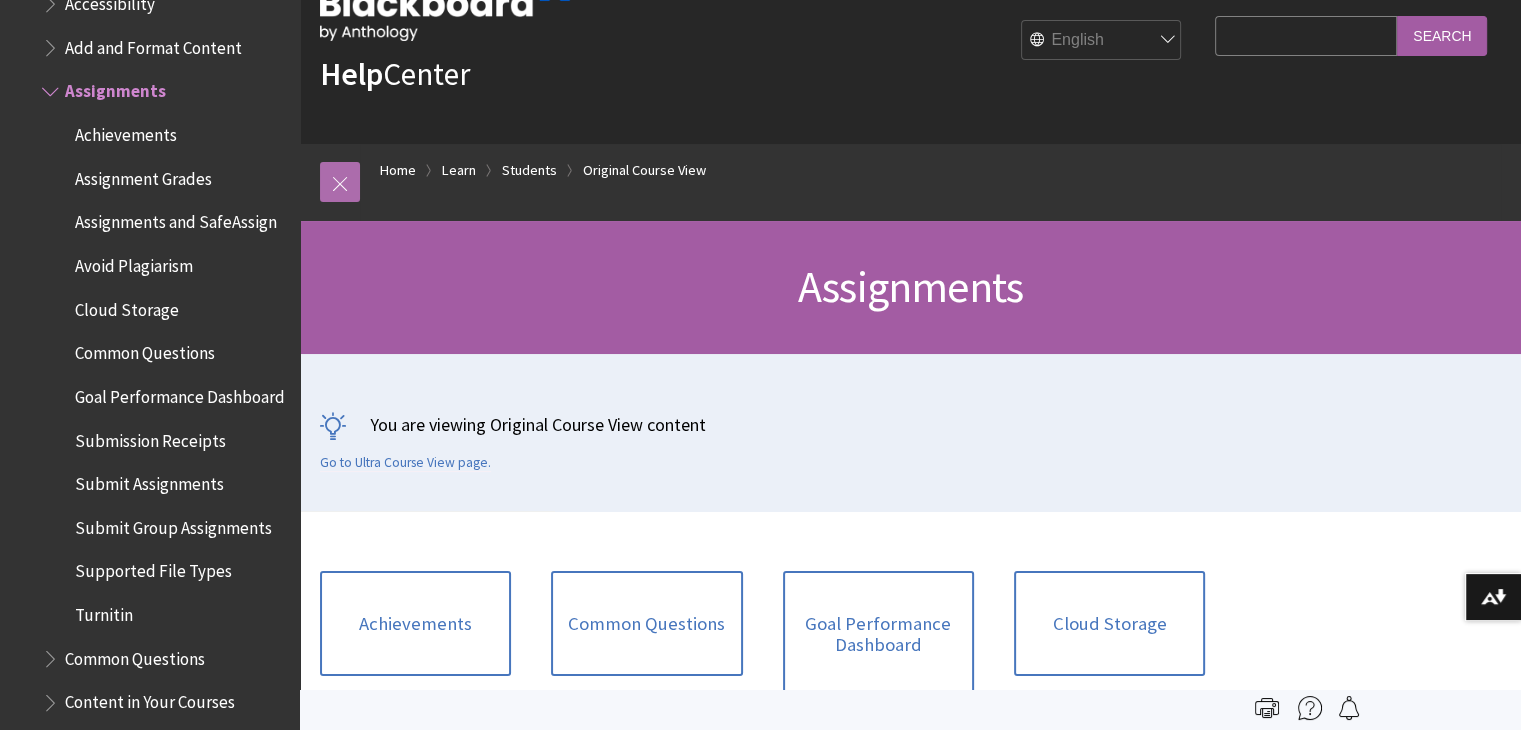 click at bounding box center [340, 182] 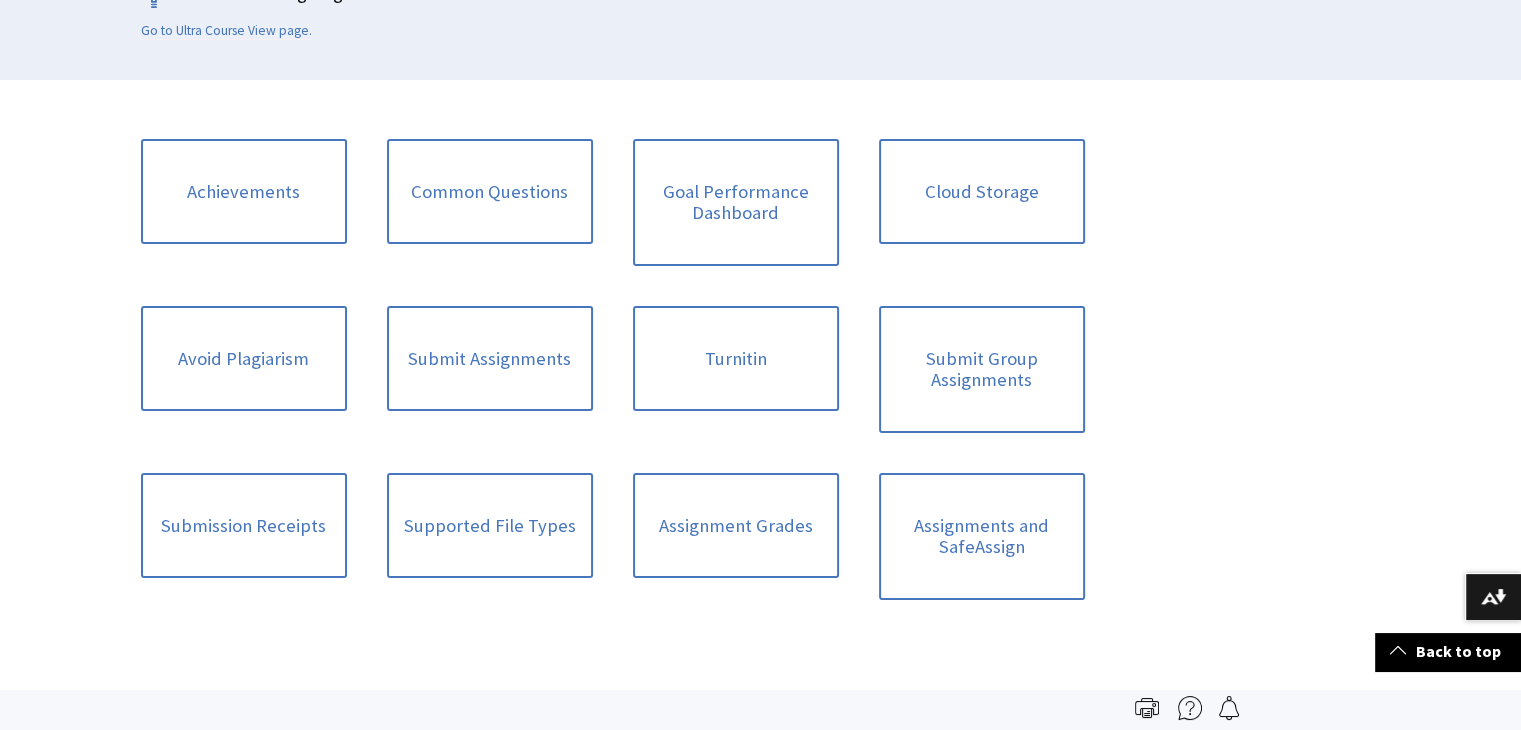 scroll, scrollTop: 0, scrollLeft: 0, axis: both 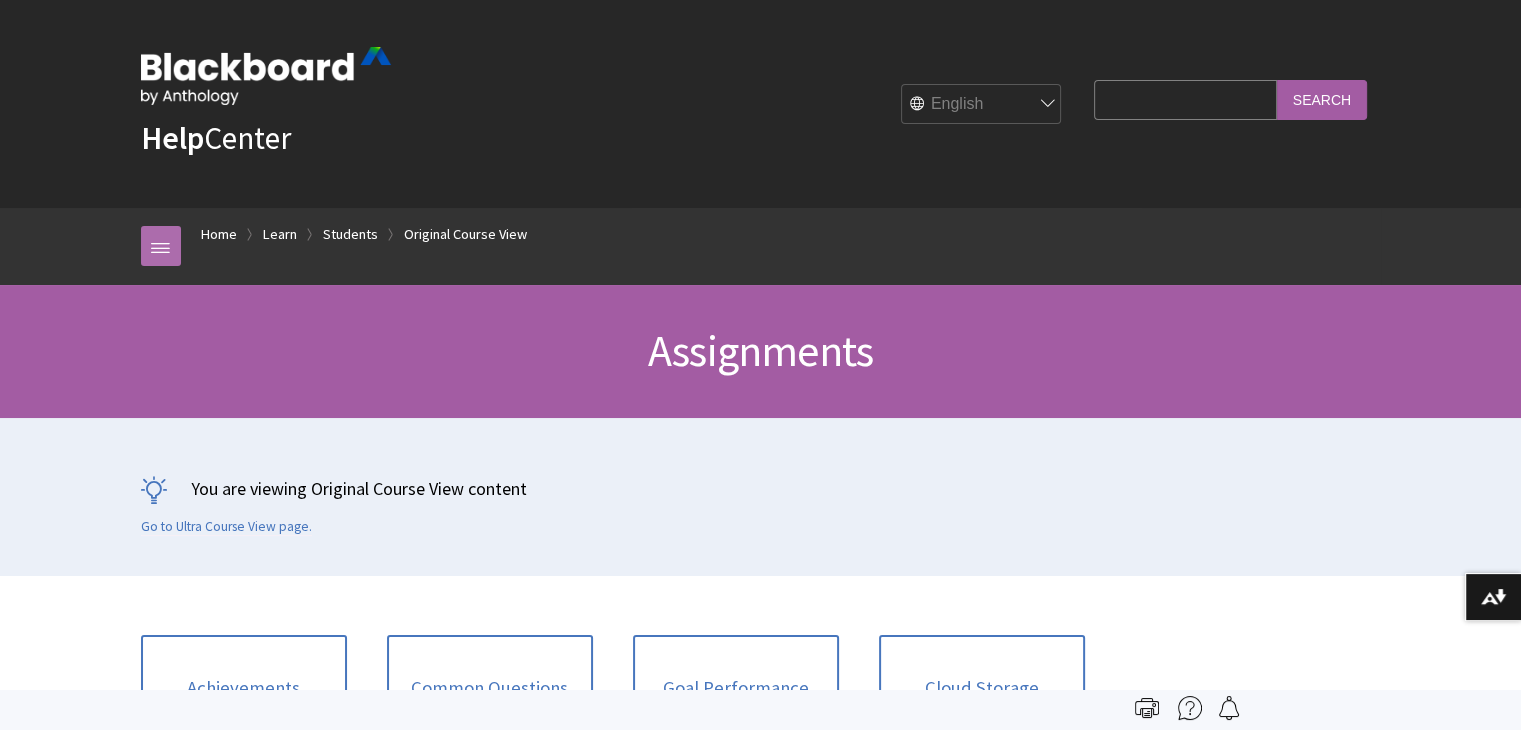click at bounding box center [161, 246] 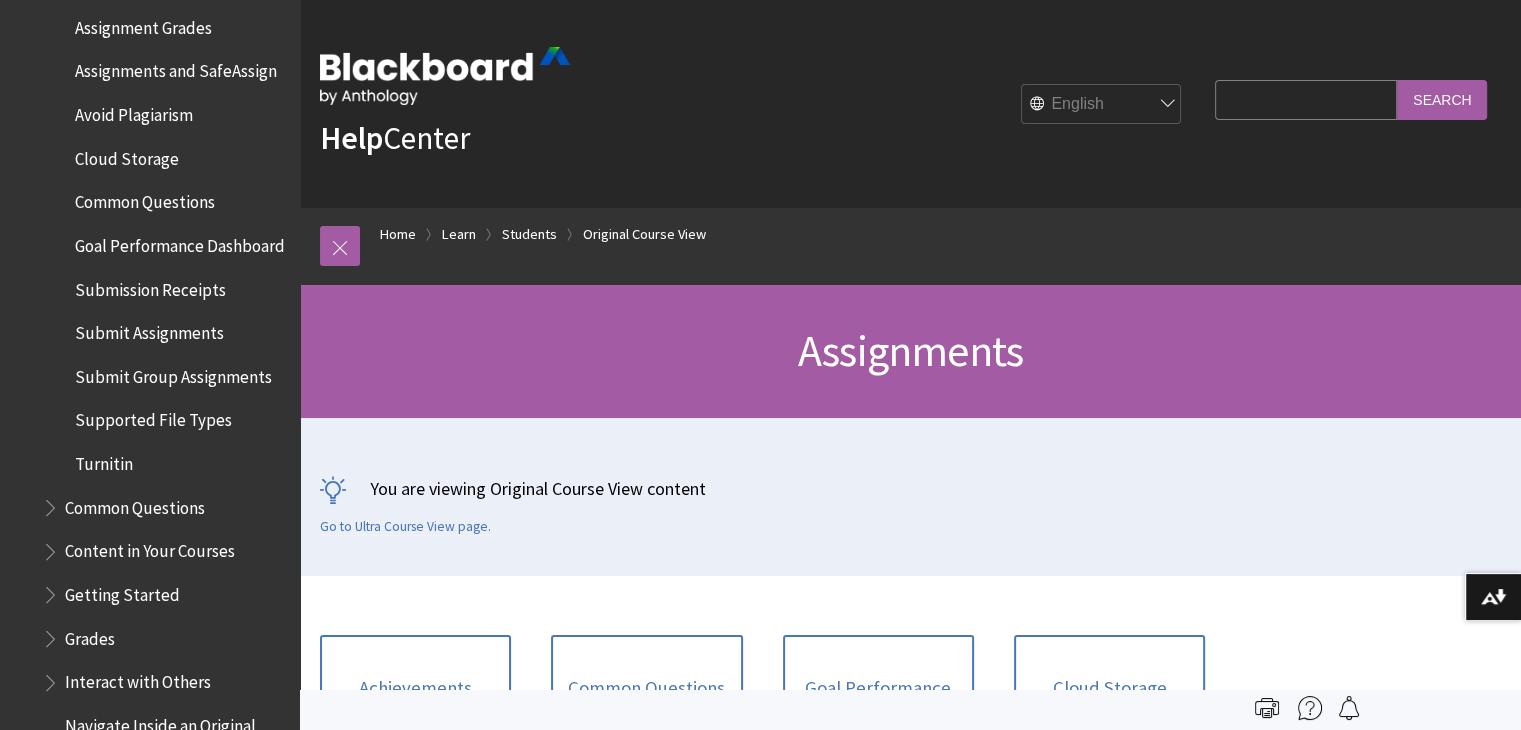 scroll, scrollTop: 2492, scrollLeft: 0, axis: vertical 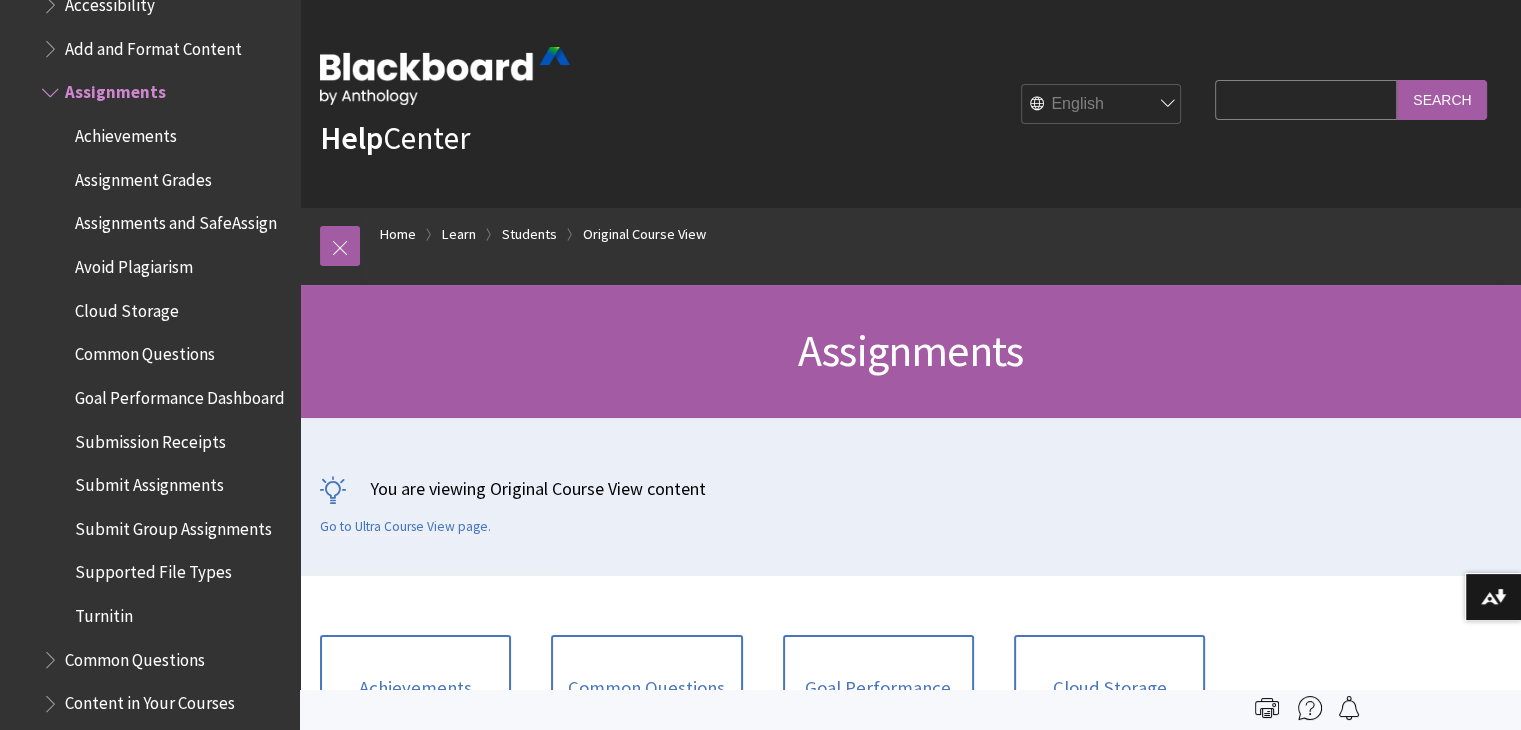click on "Search Query" at bounding box center (1306, 99) 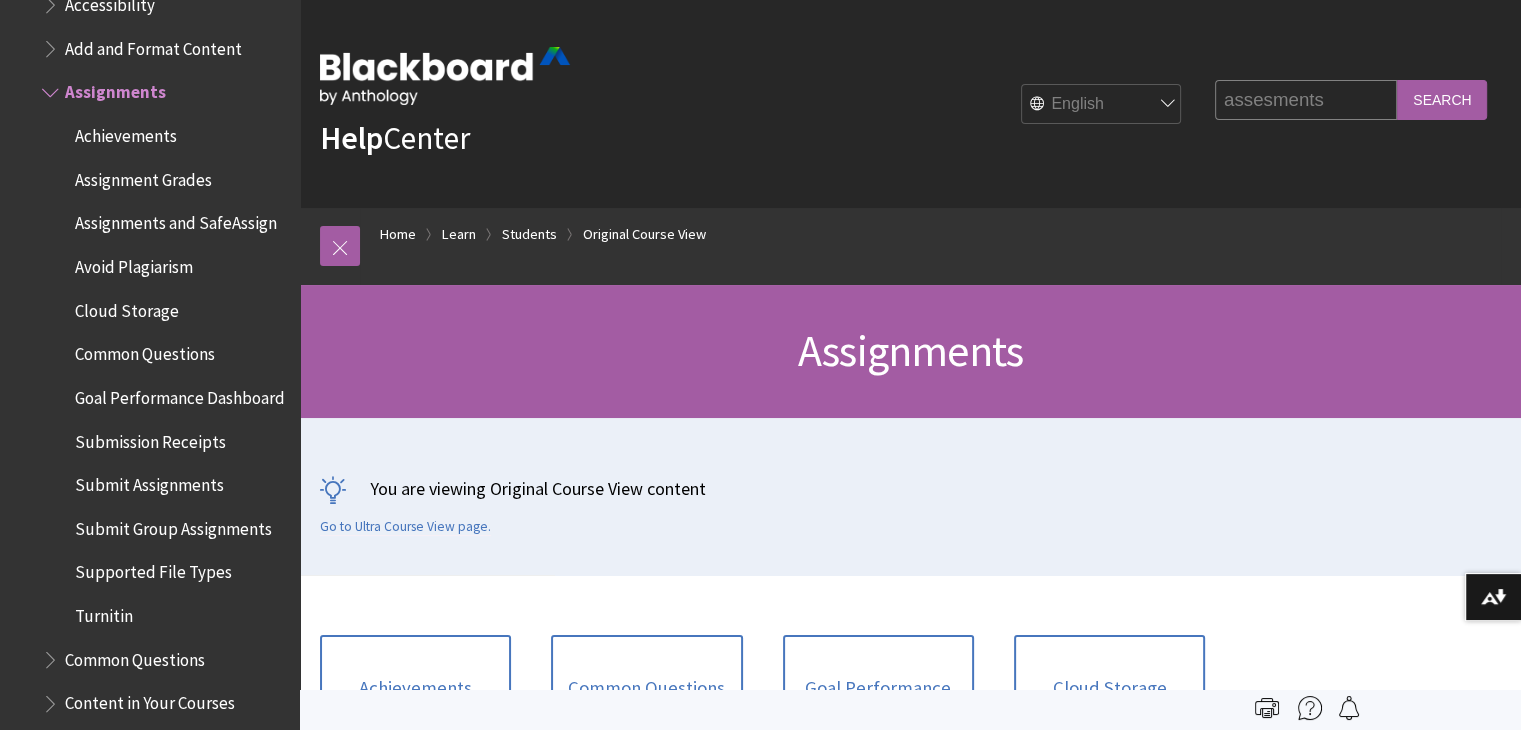type on "assesments" 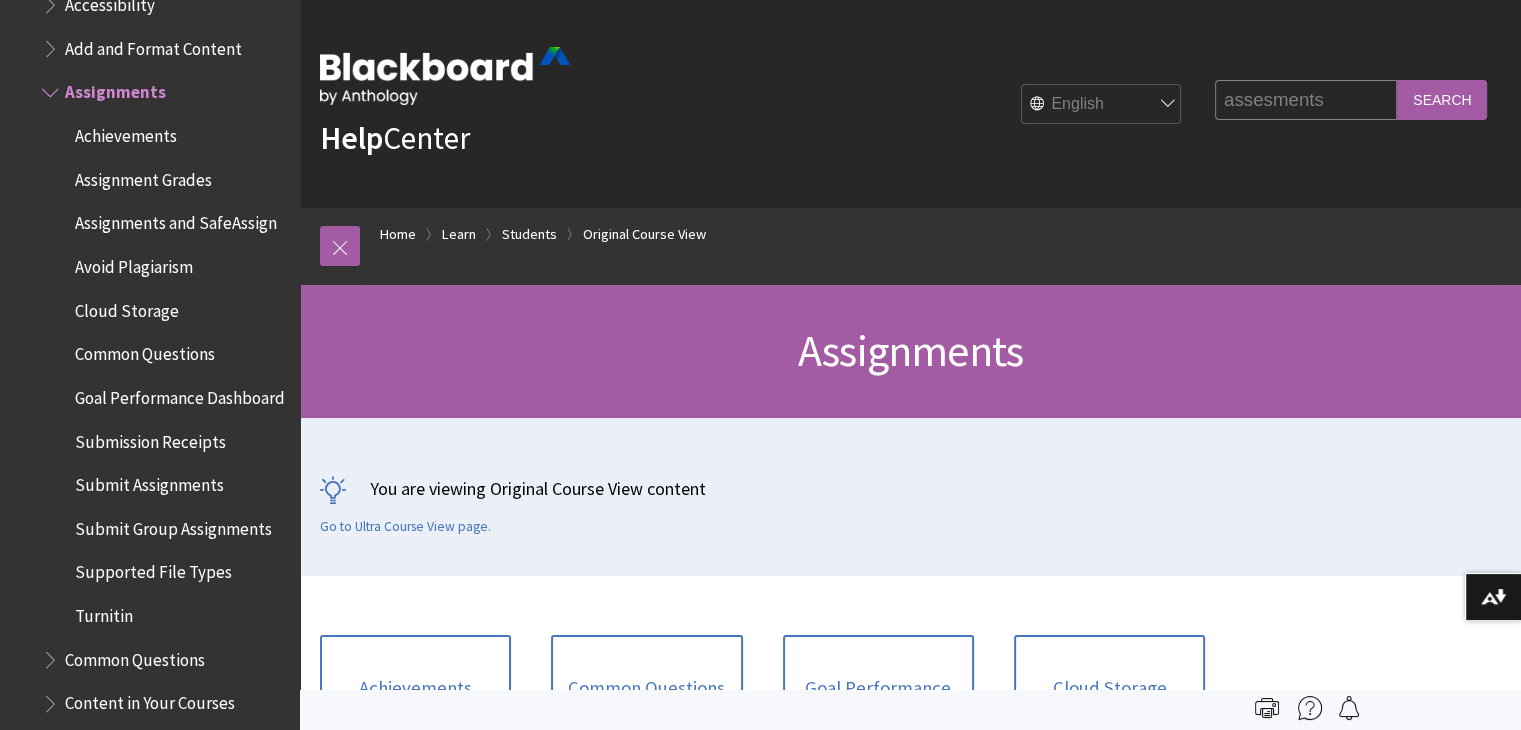 click on "Search" at bounding box center [1442, 99] 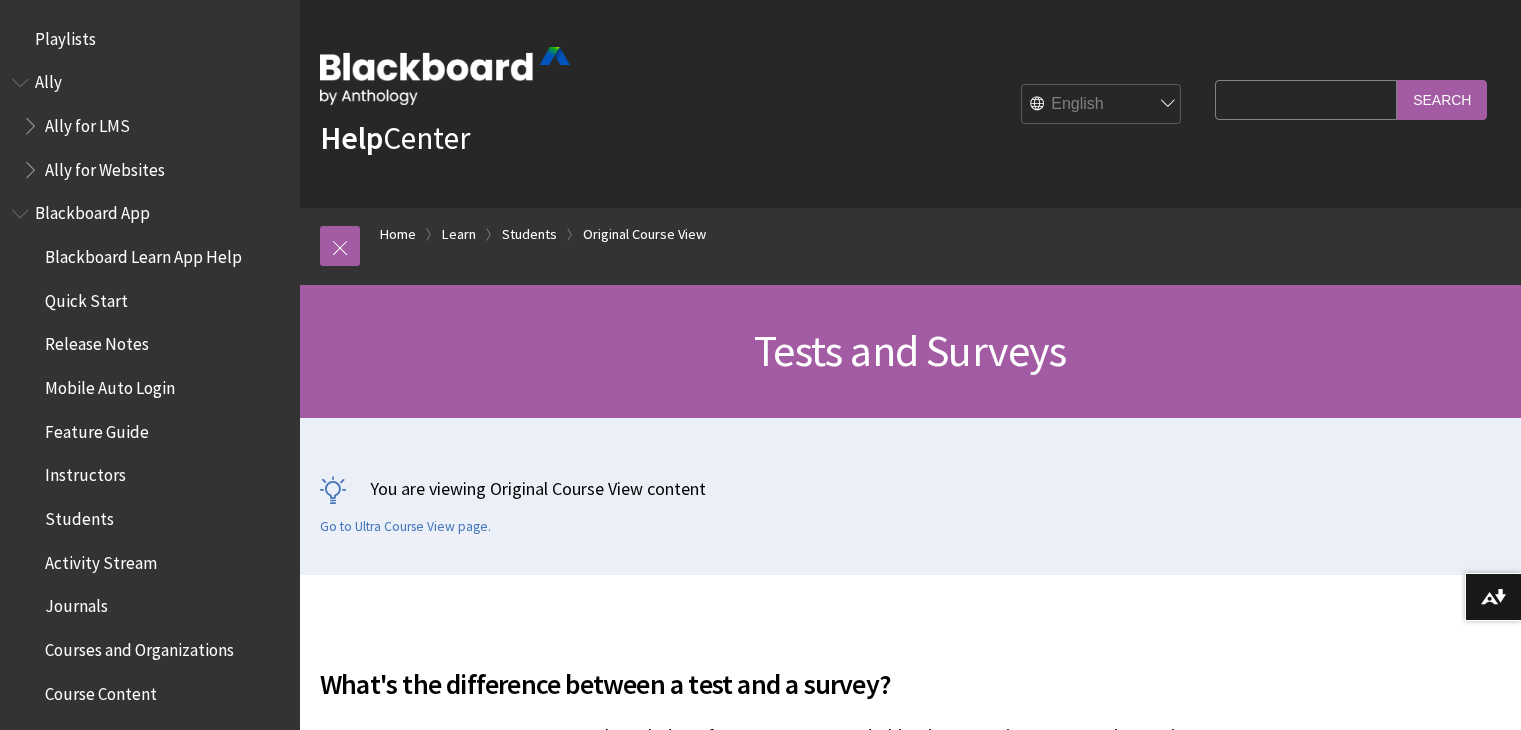 scroll, scrollTop: 1043, scrollLeft: 0, axis: vertical 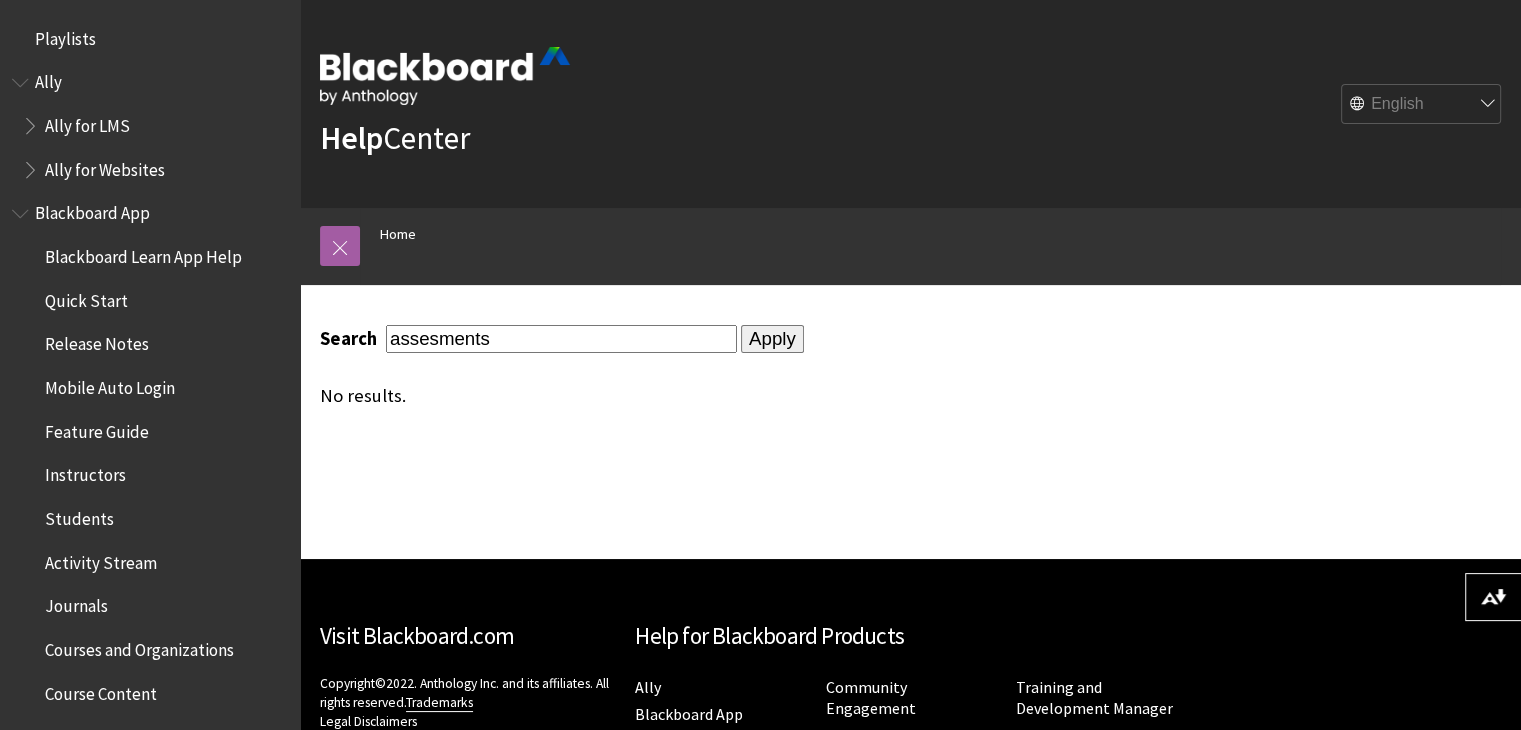 drag, startPoint x: 0, startPoint y: 0, endPoint x: 429, endPoint y: 342, distance: 548.6392 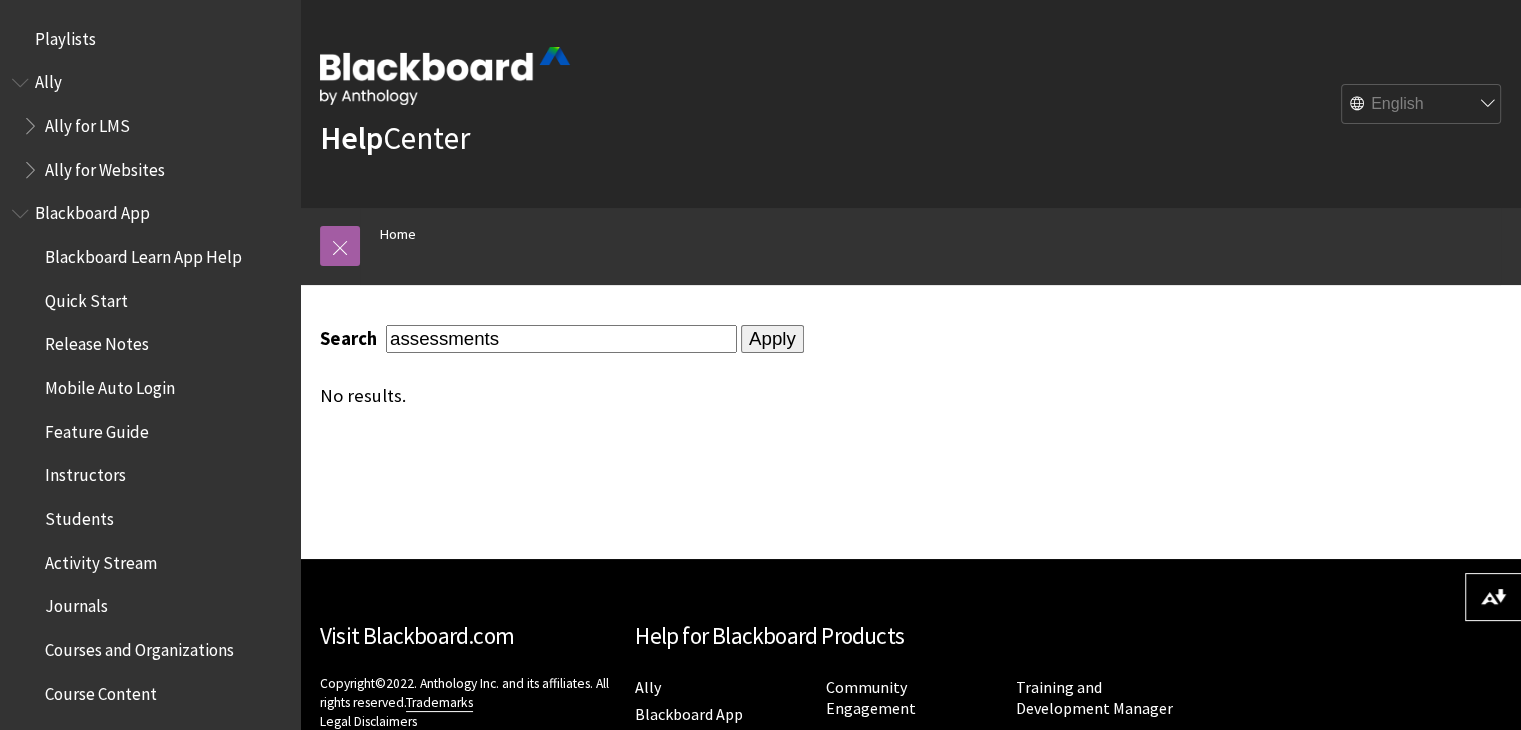 type on "assessments" 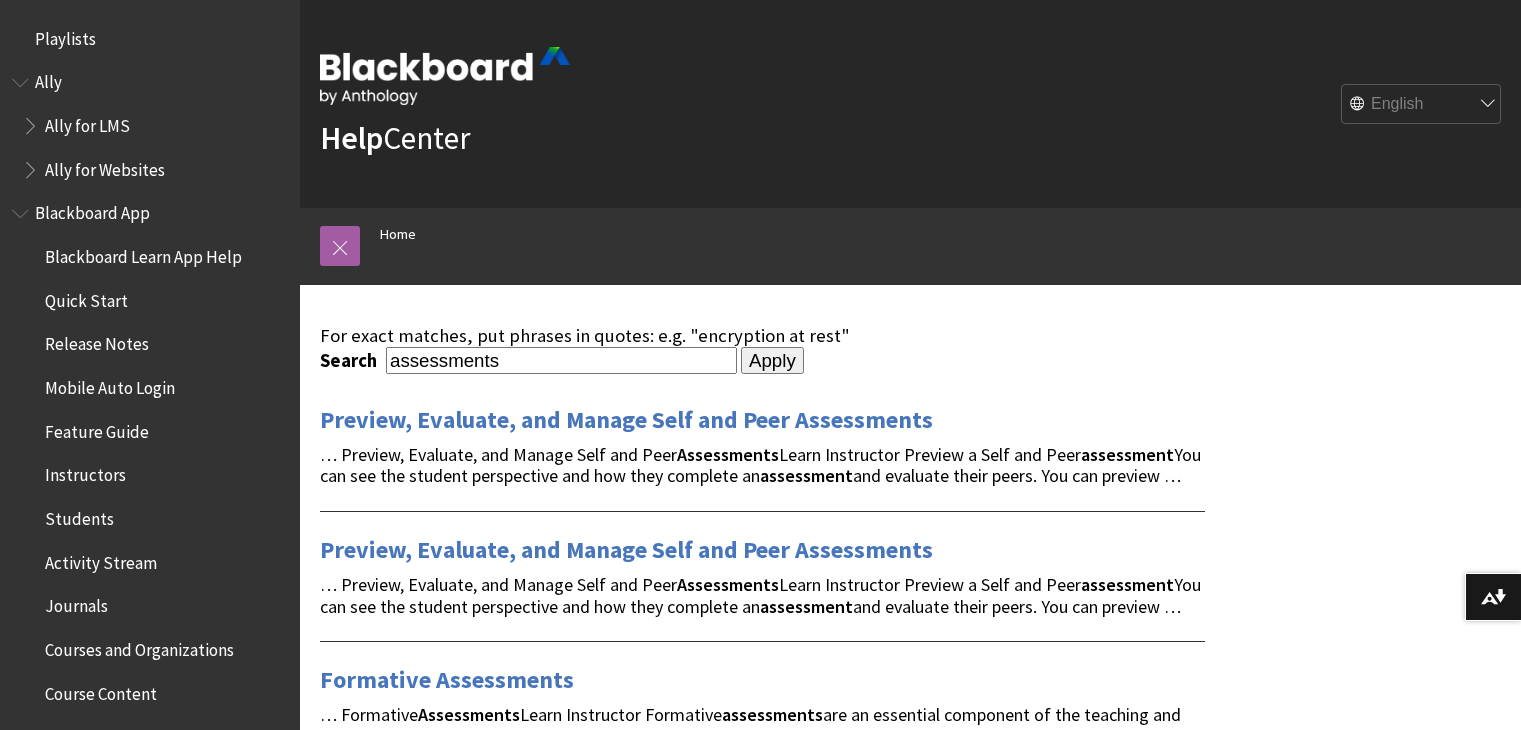 scroll, scrollTop: 0, scrollLeft: 0, axis: both 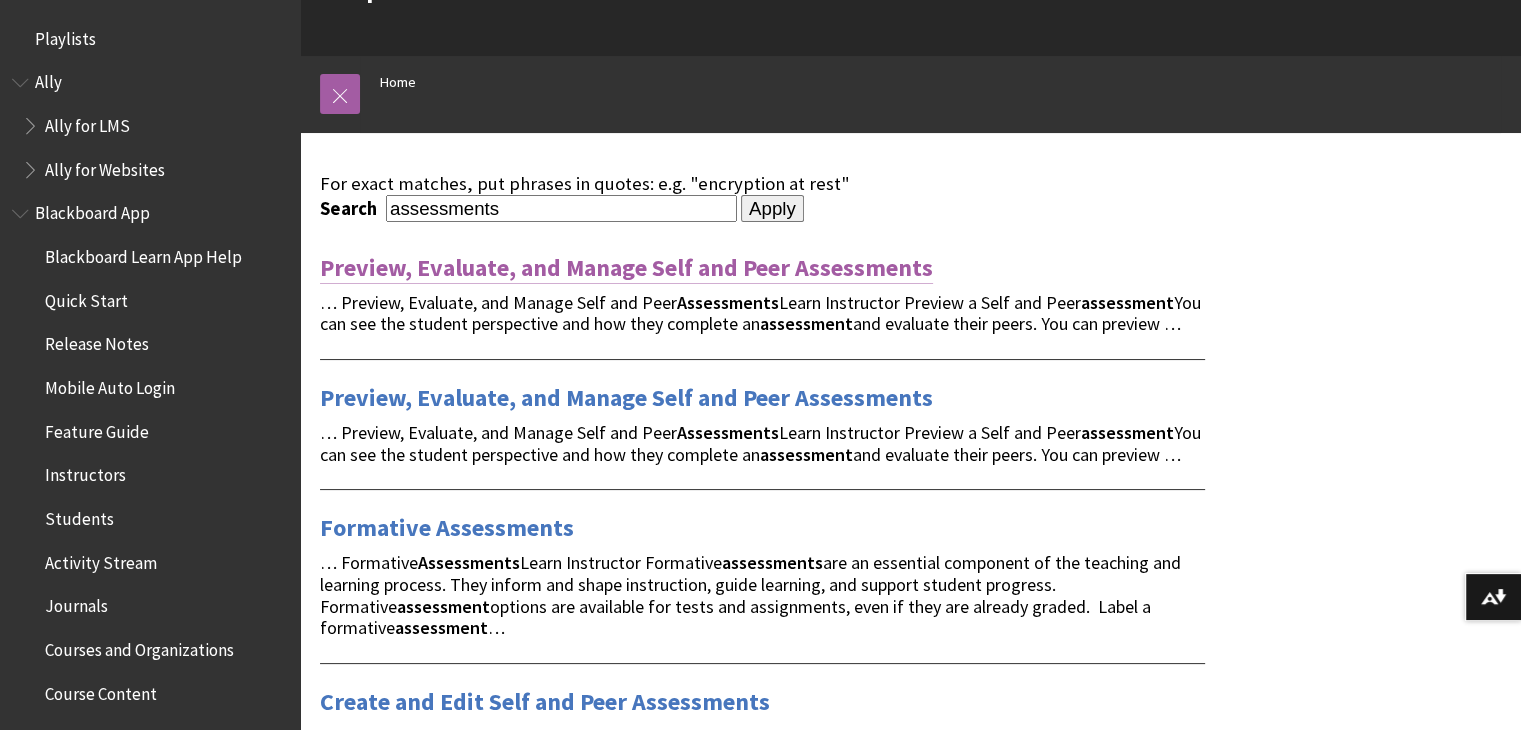 click on "Preview, Evaluate, and Manage Self and Peer Assessments" at bounding box center (626, 268) 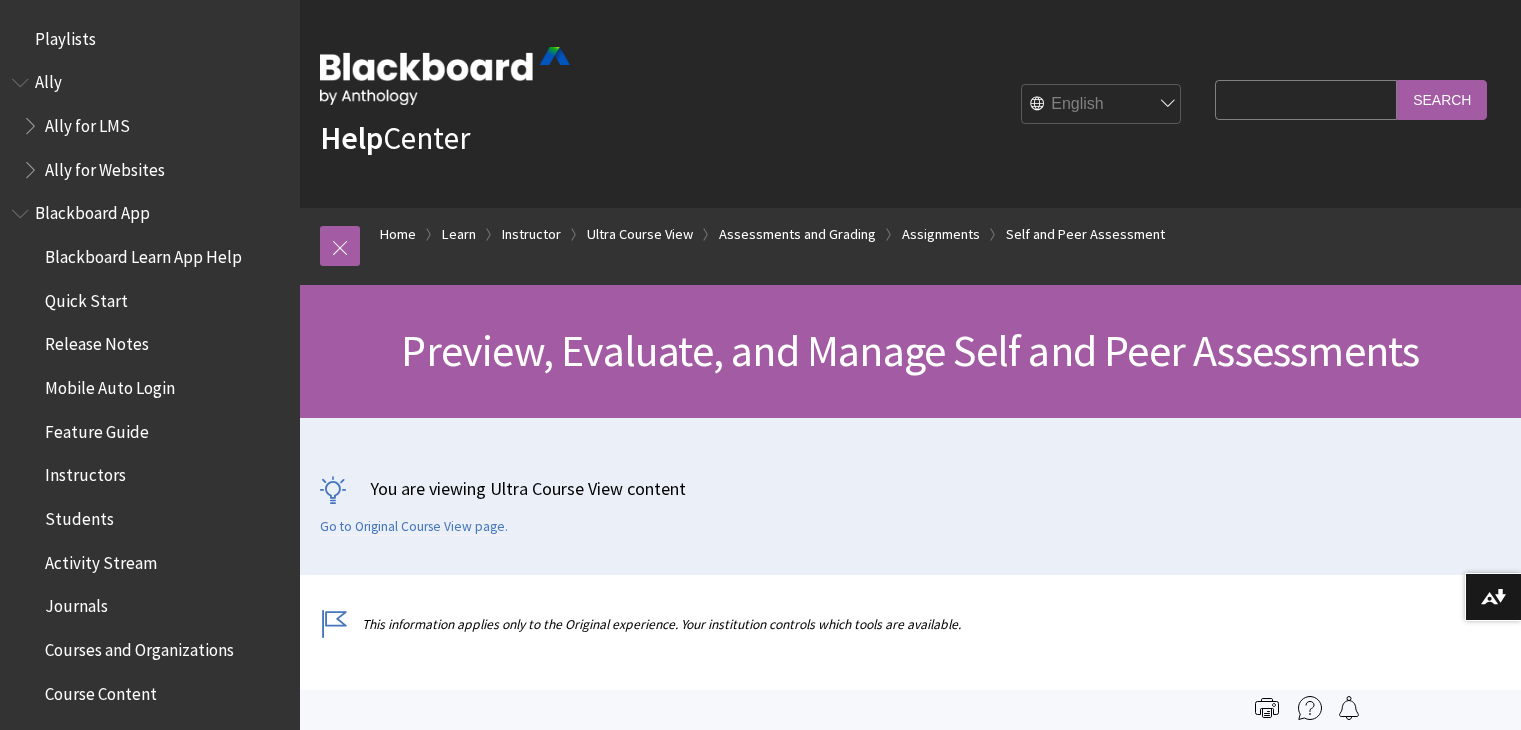 scroll, scrollTop: 0, scrollLeft: 0, axis: both 